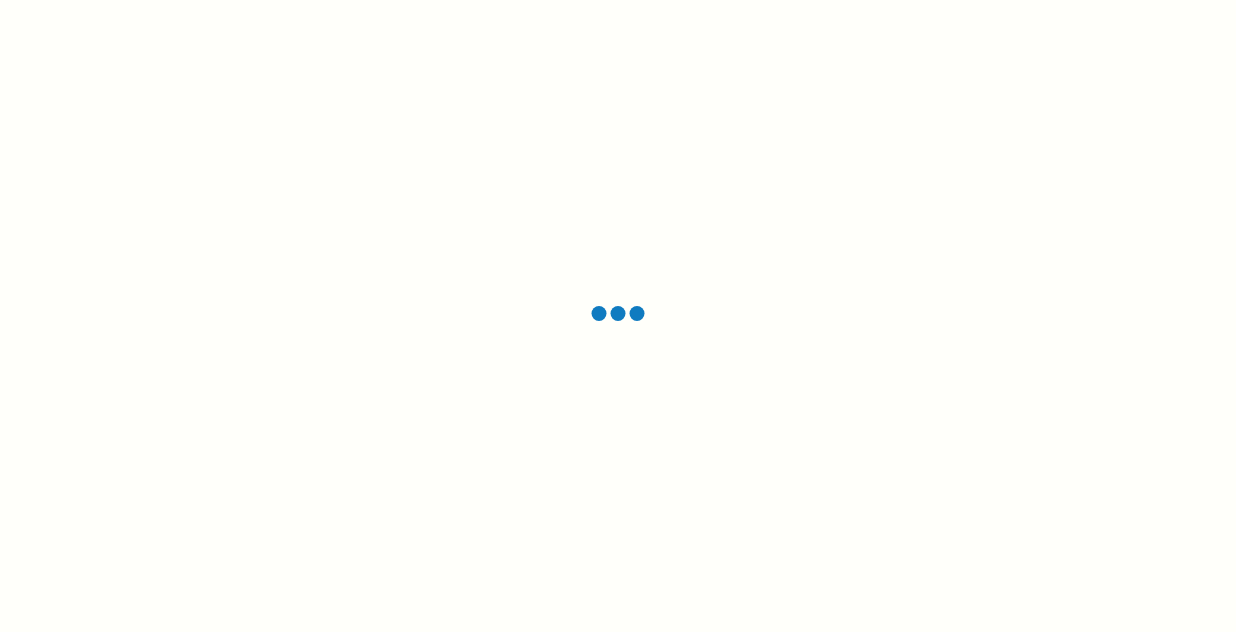 scroll, scrollTop: 0, scrollLeft: 0, axis: both 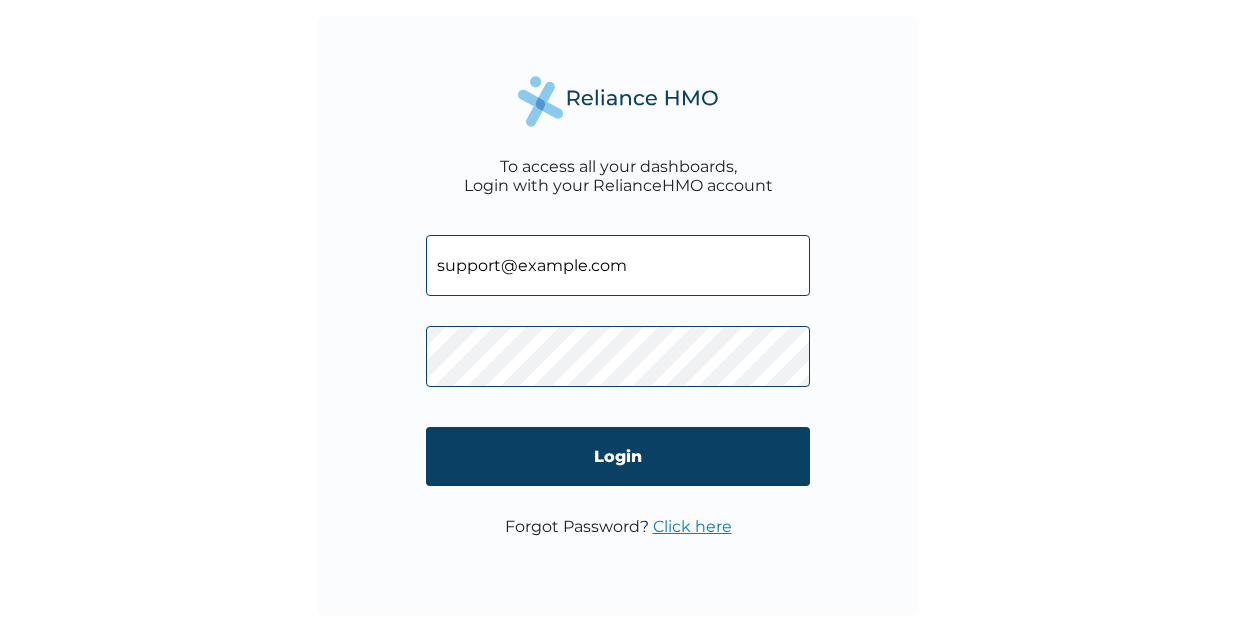 paste on "TOO/10214/A" 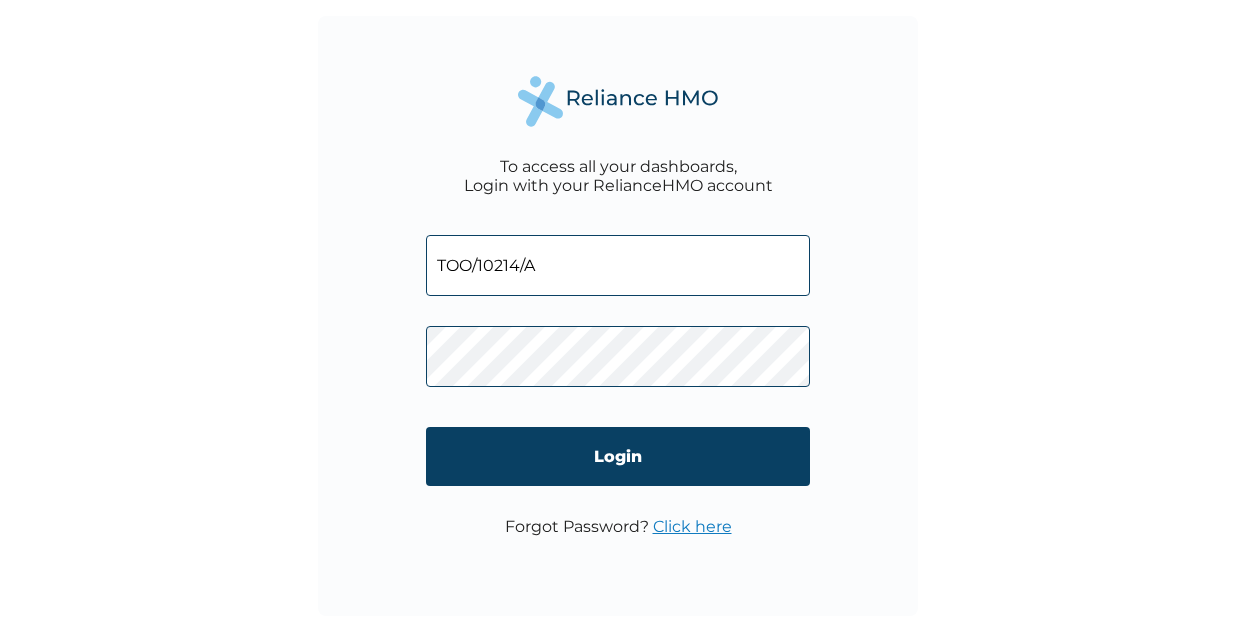 type on "TOO/10214/A" 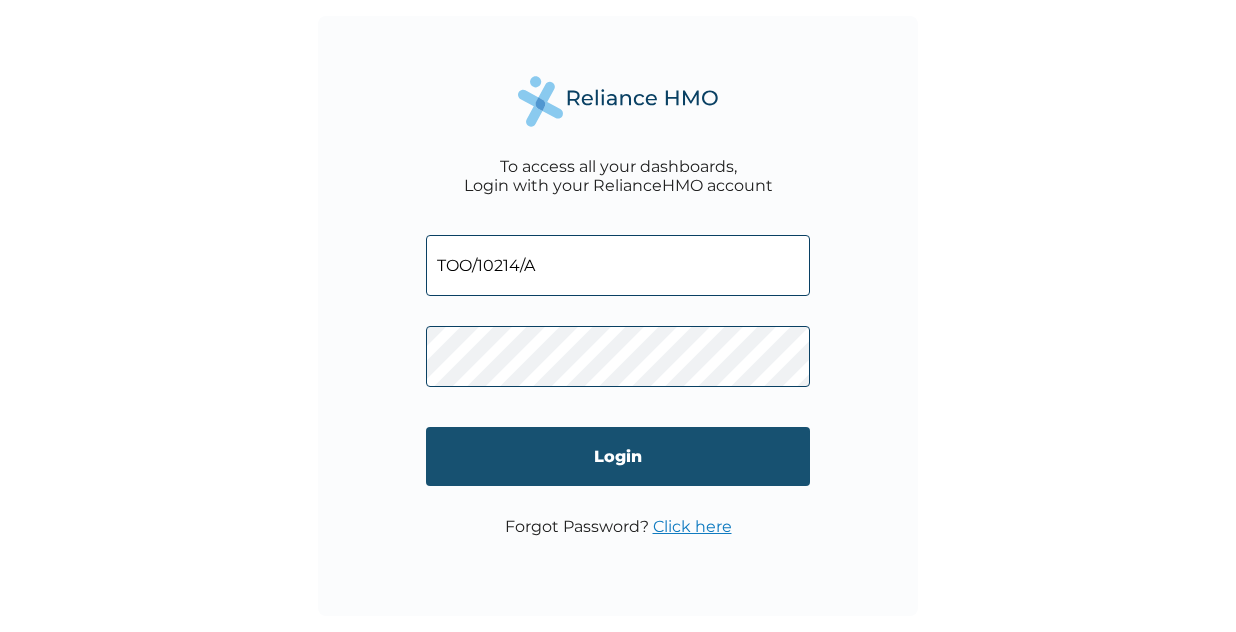 click on "Login" at bounding box center (618, 456) 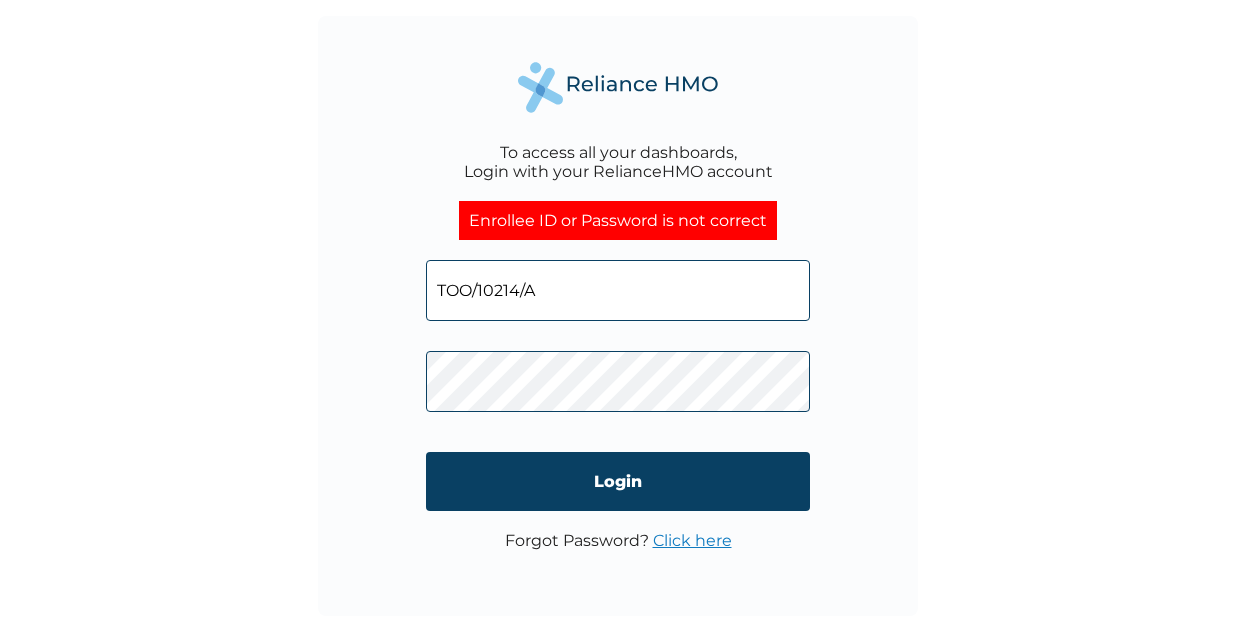 click on "TOO/10214/A" at bounding box center [618, 290] 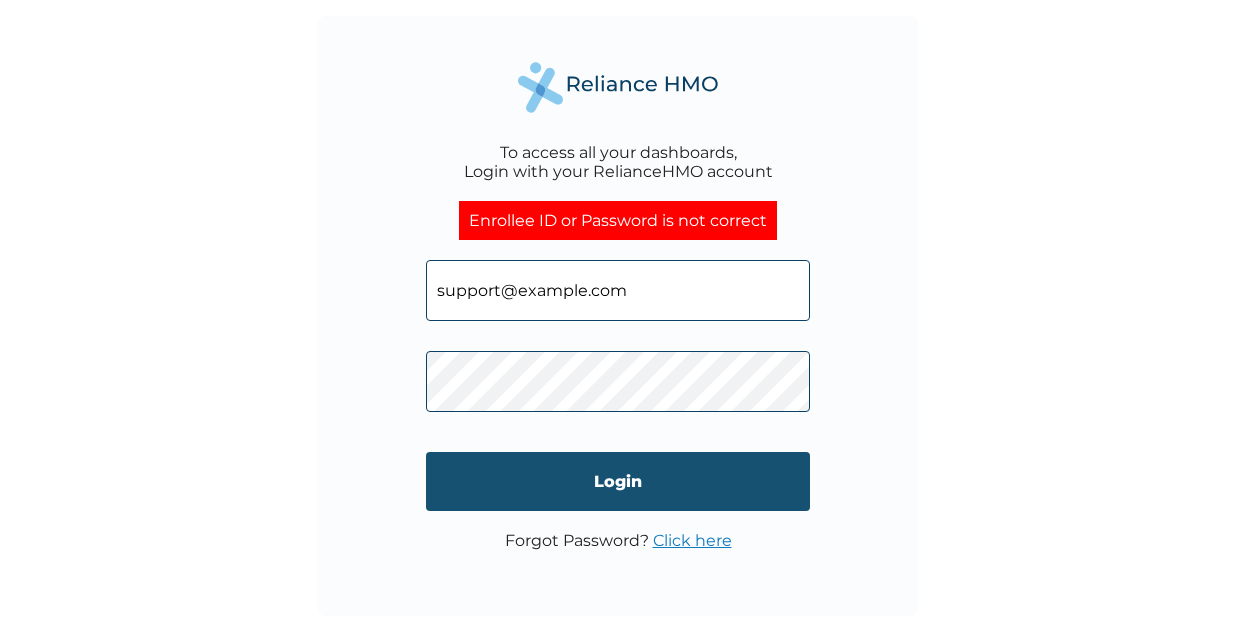 click on "Login" at bounding box center [618, 481] 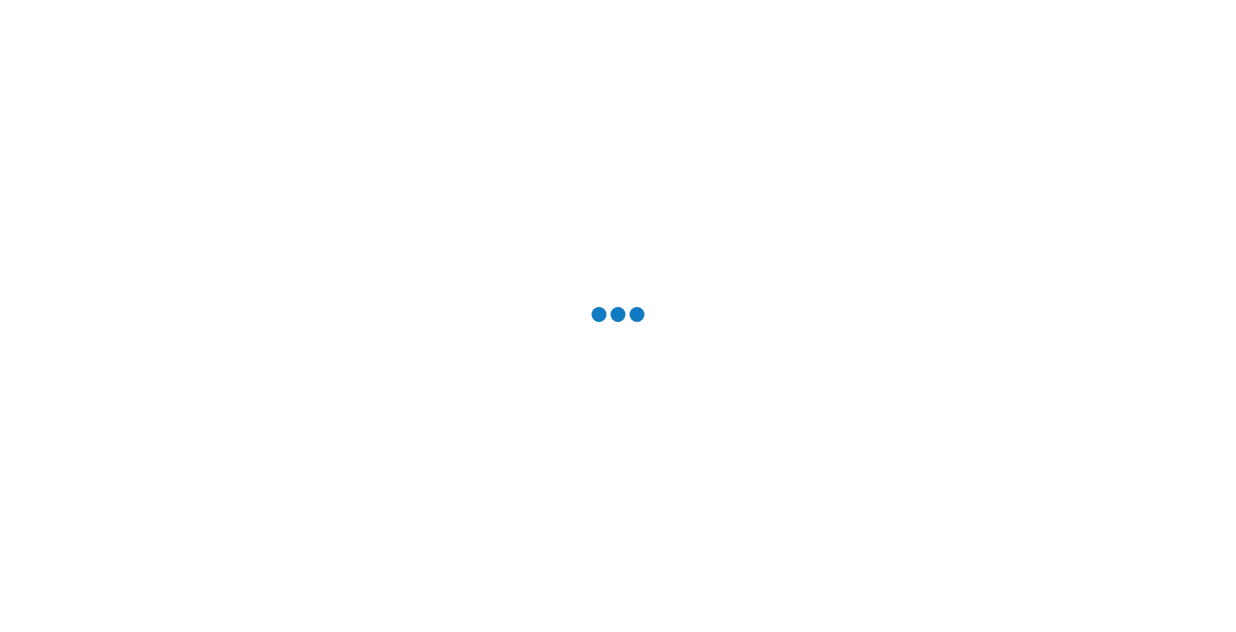 scroll, scrollTop: 0, scrollLeft: 0, axis: both 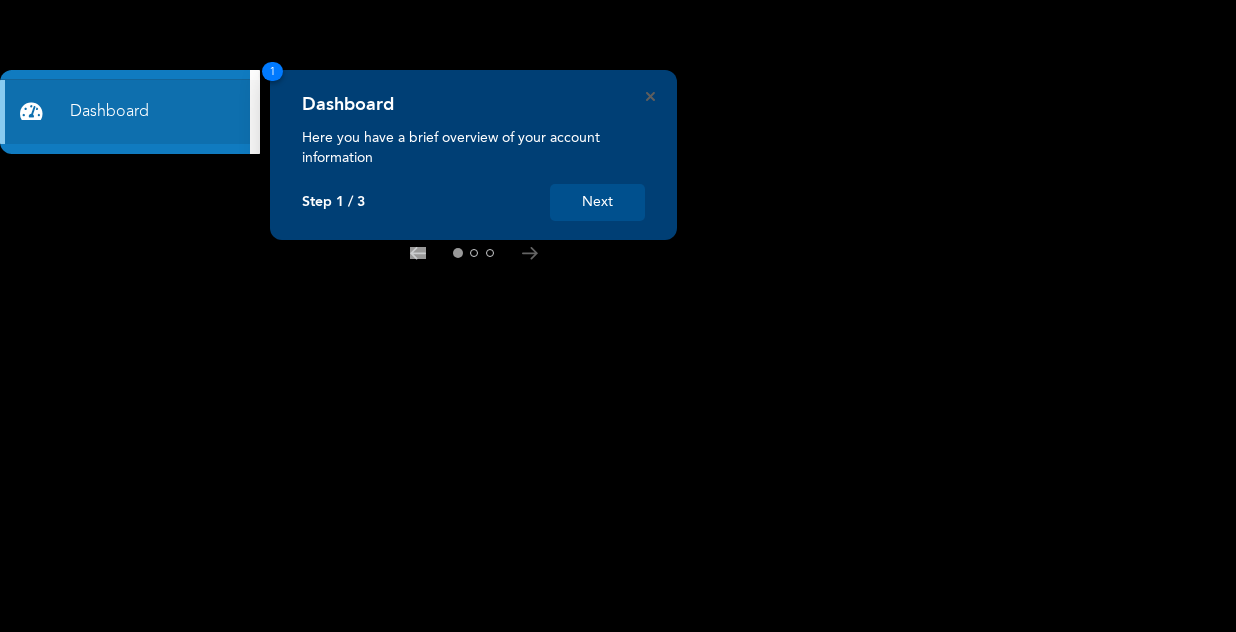click on "Next" at bounding box center [597, 202] 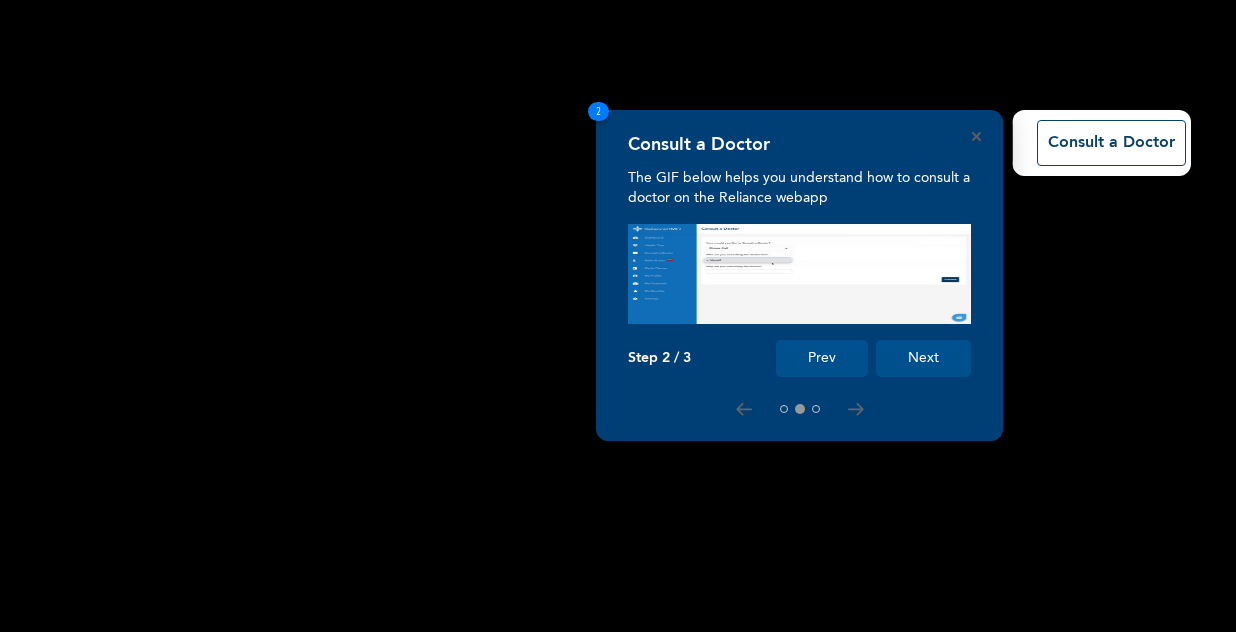 click on "Prev" at bounding box center [822, 358] 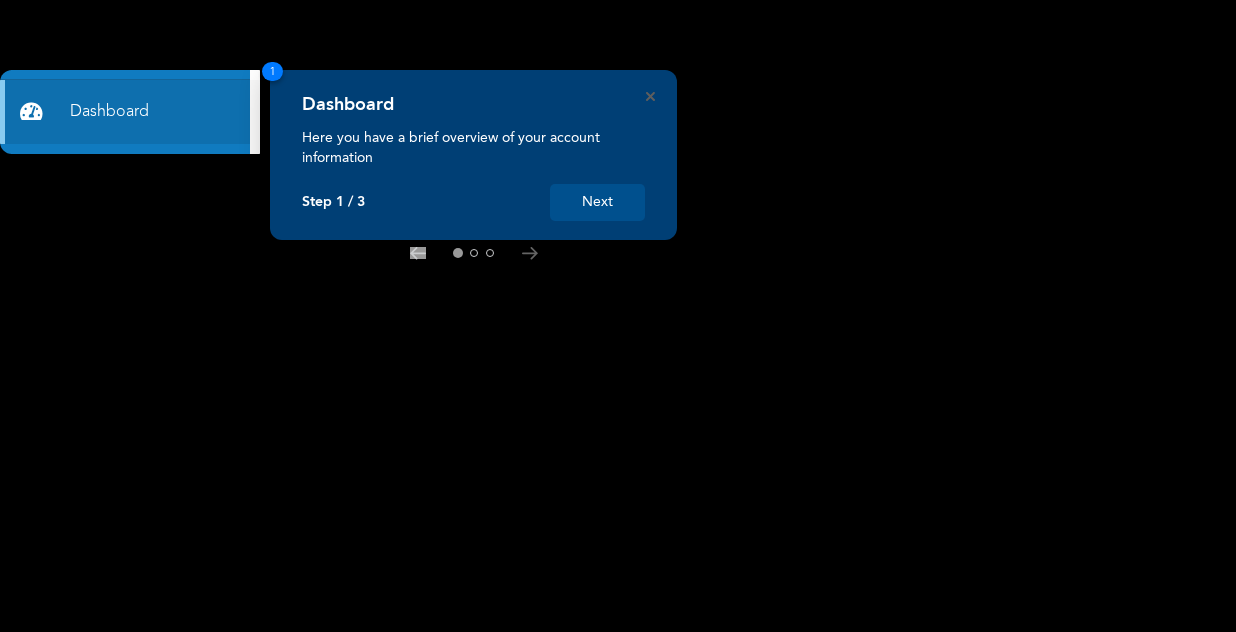 scroll, scrollTop: 0, scrollLeft: 0, axis: both 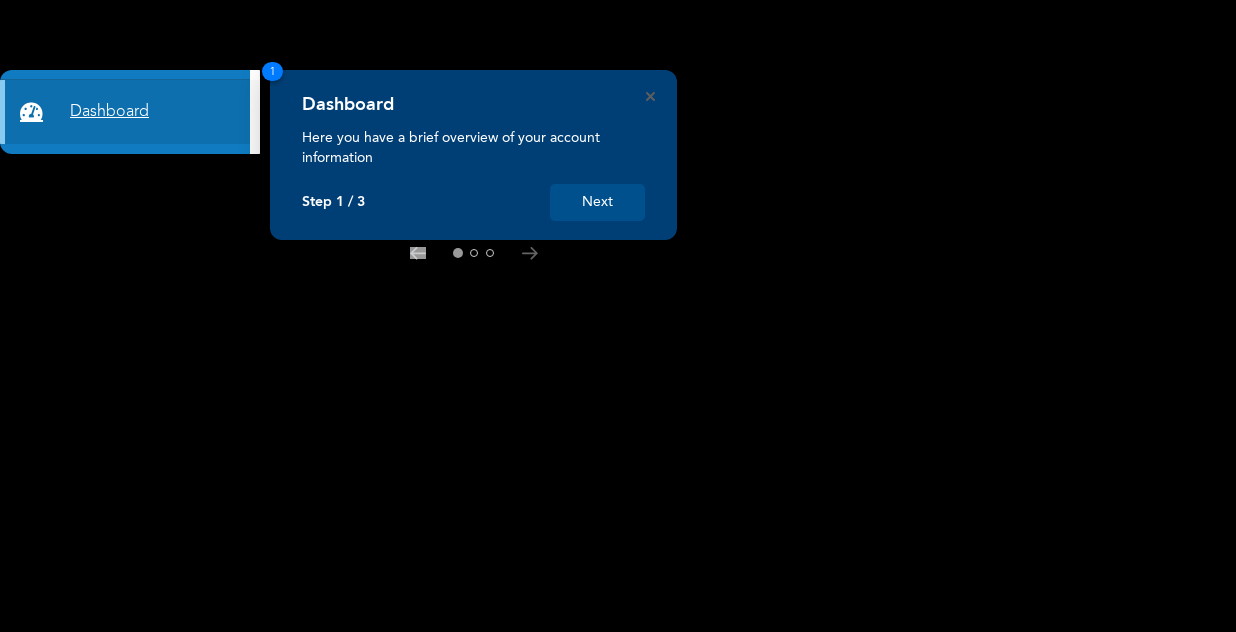 click on "Dashboard" at bounding box center [125, 112] 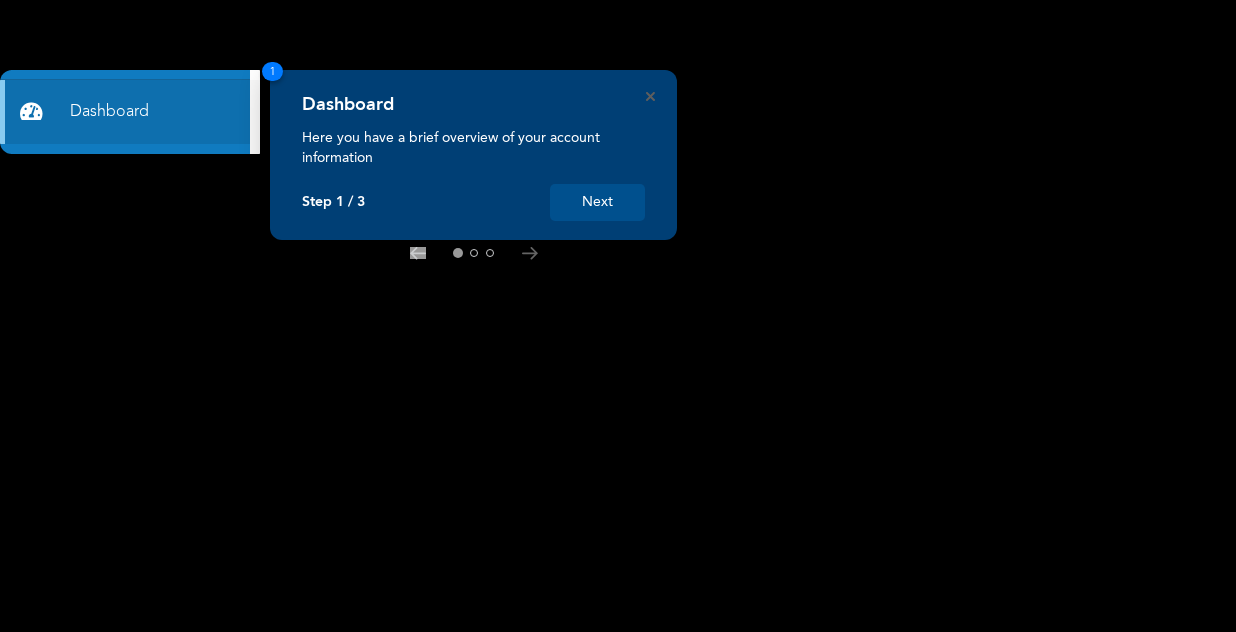 scroll, scrollTop: 0, scrollLeft: 0, axis: both 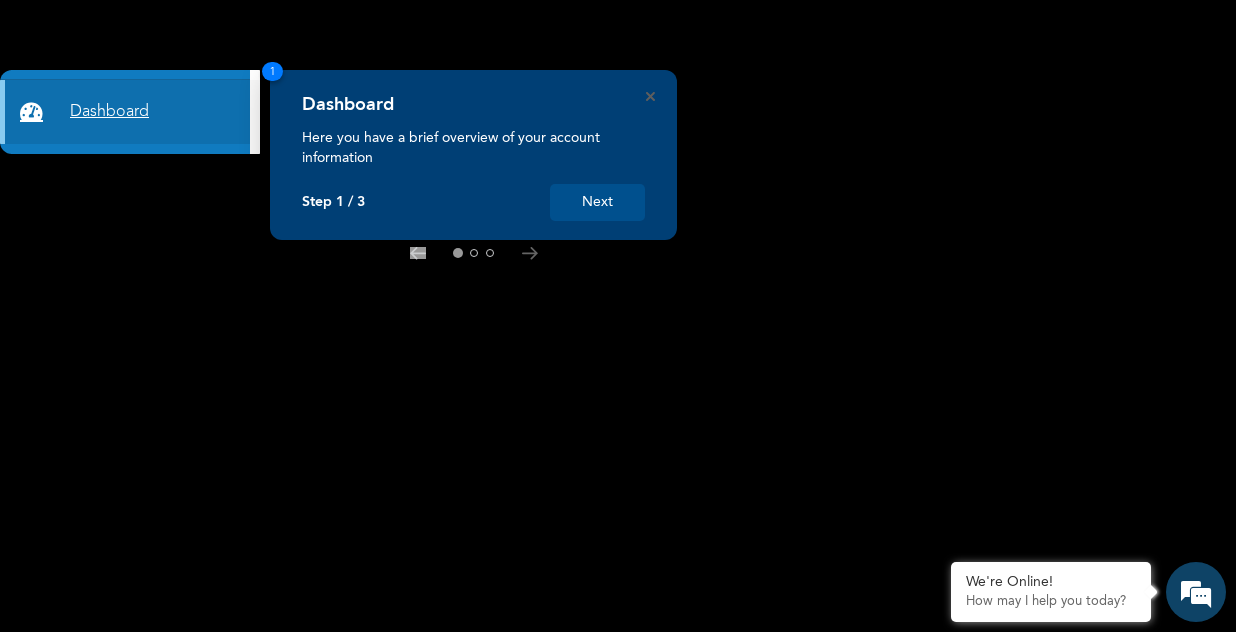 click on "Dashboard" at bounding box center [125, 112] 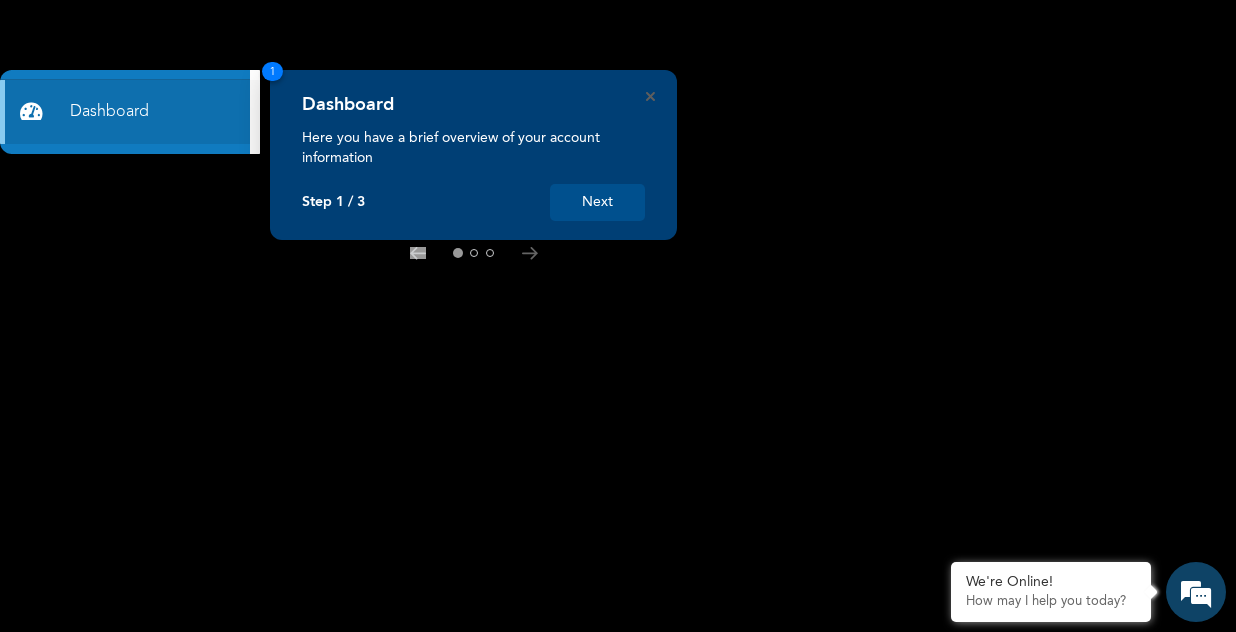click 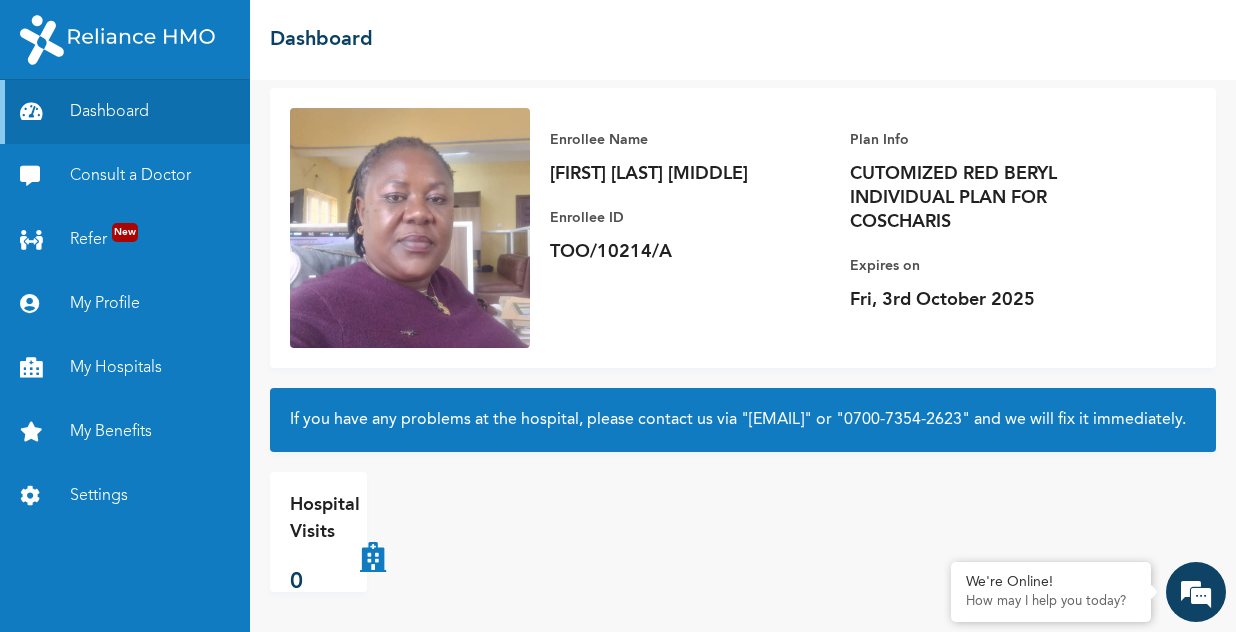 scroll, scrollTop: 142, scrollLeft: 0, axis: vertical 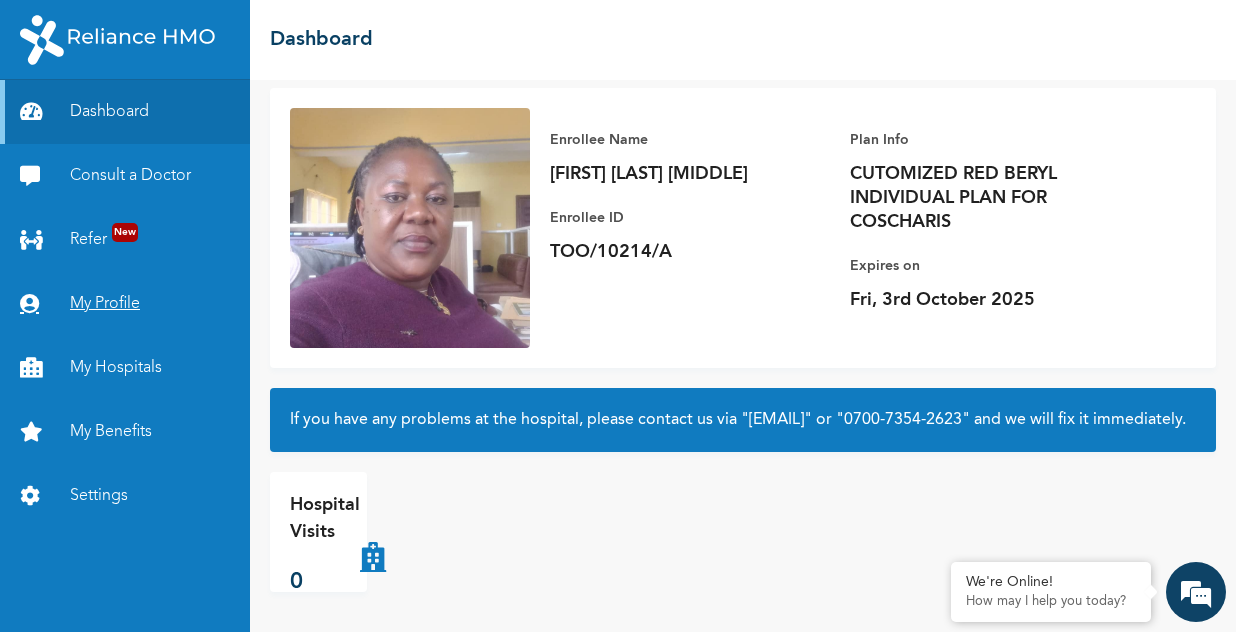 click on "My Profile" at bounding box center (125, 304) 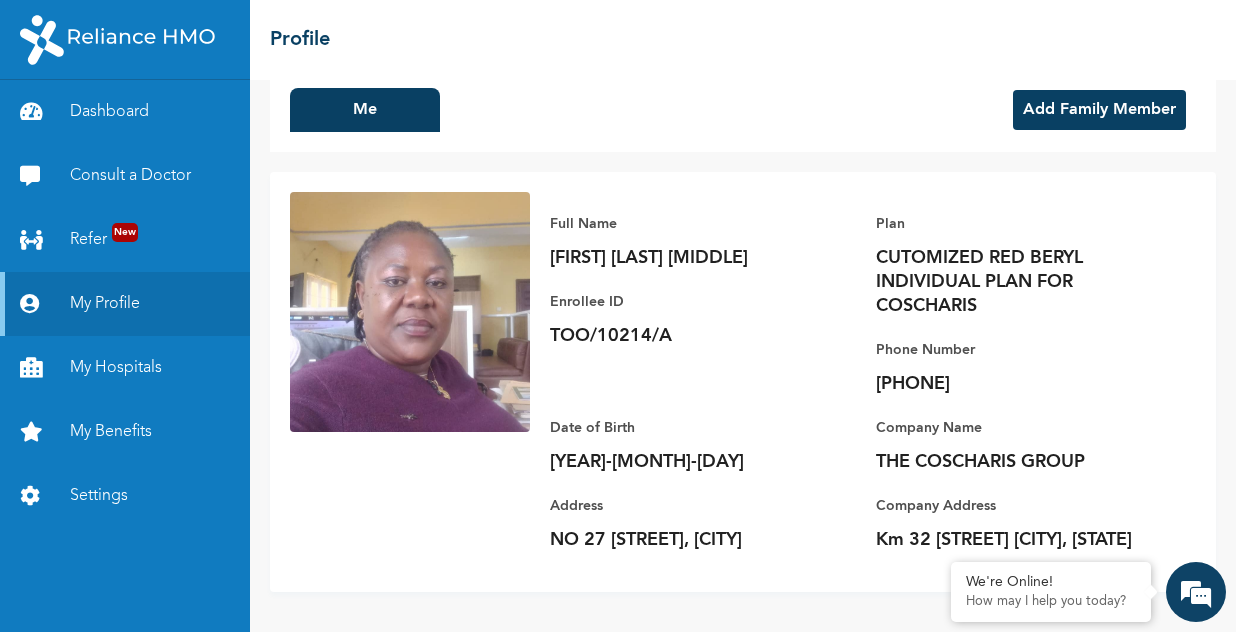 scroll, scrollTop: 56, scrollLeft: 0, axis: vertical 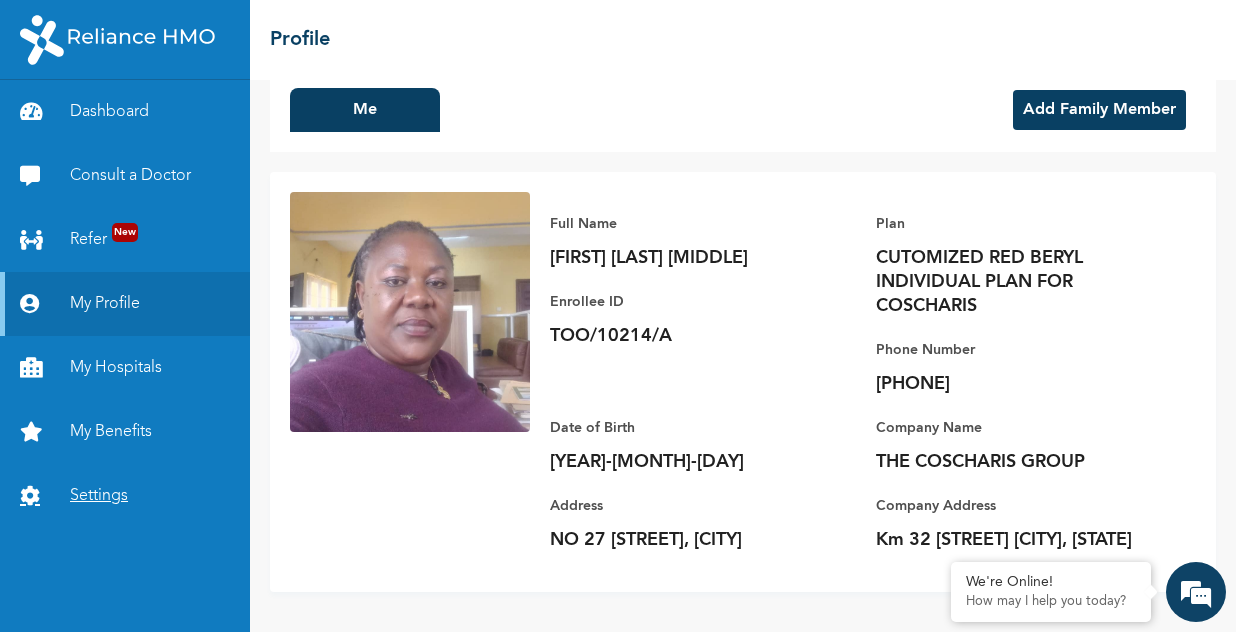 click on "Settings" at bounding box center (125, 496) 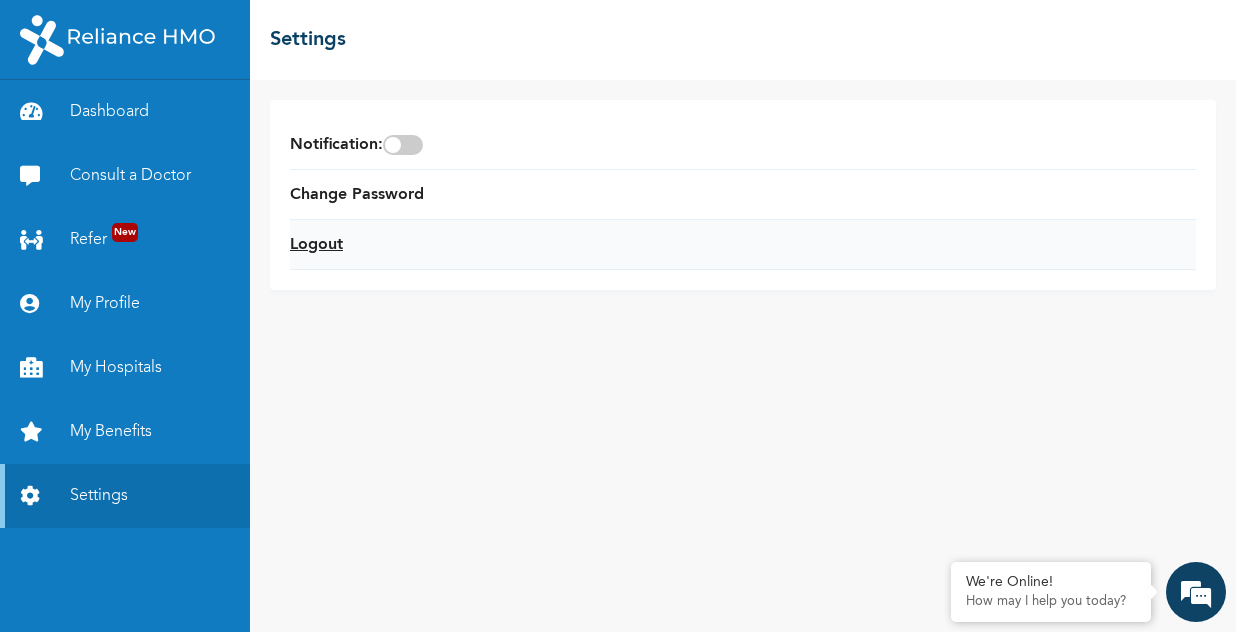 click on "Logout" at bounding box center (316, 245) 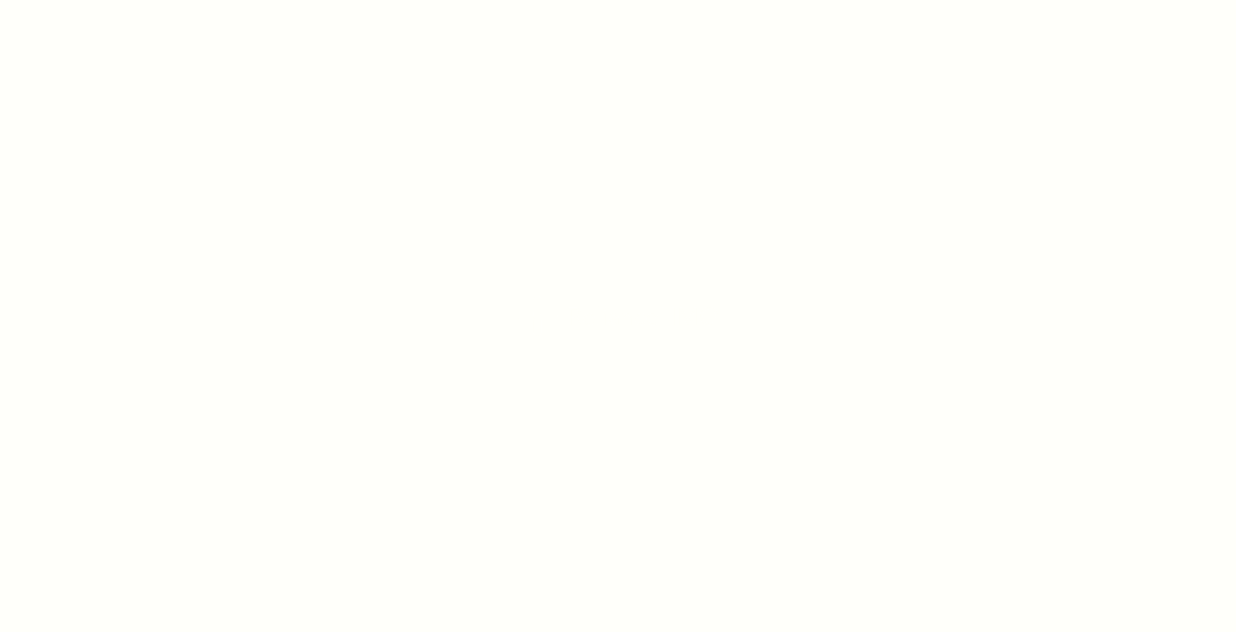 scroll, scrollTop: 0, scrollLeft: 0, axis: both 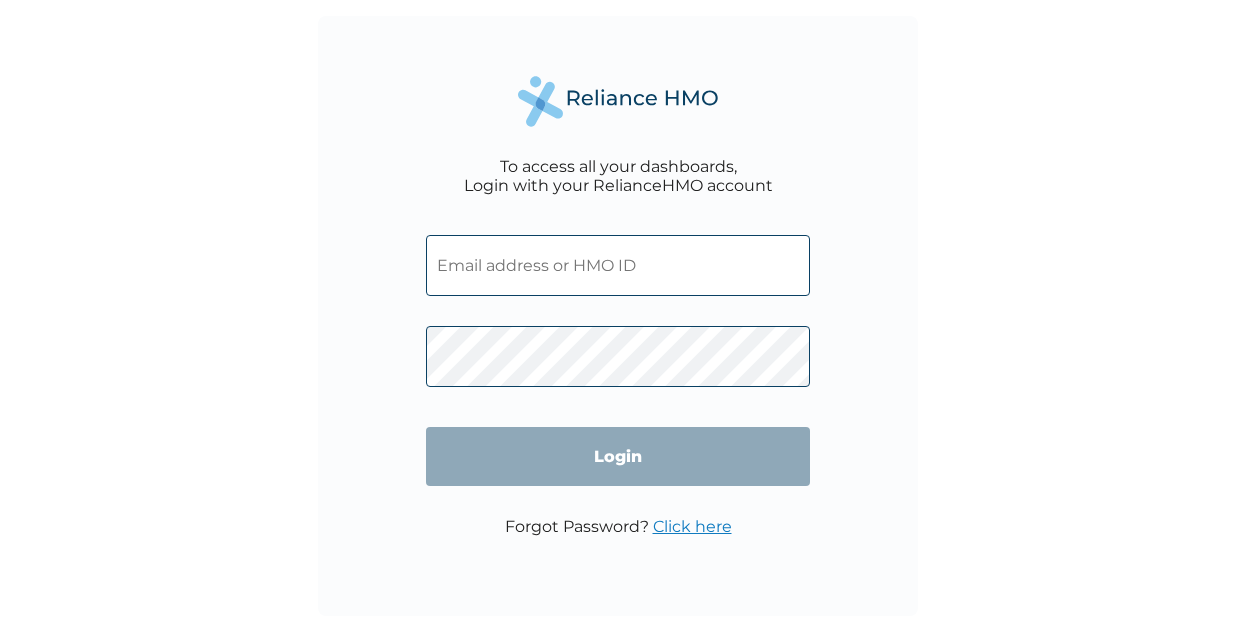type on "Onyemmau@[EMAIL]" 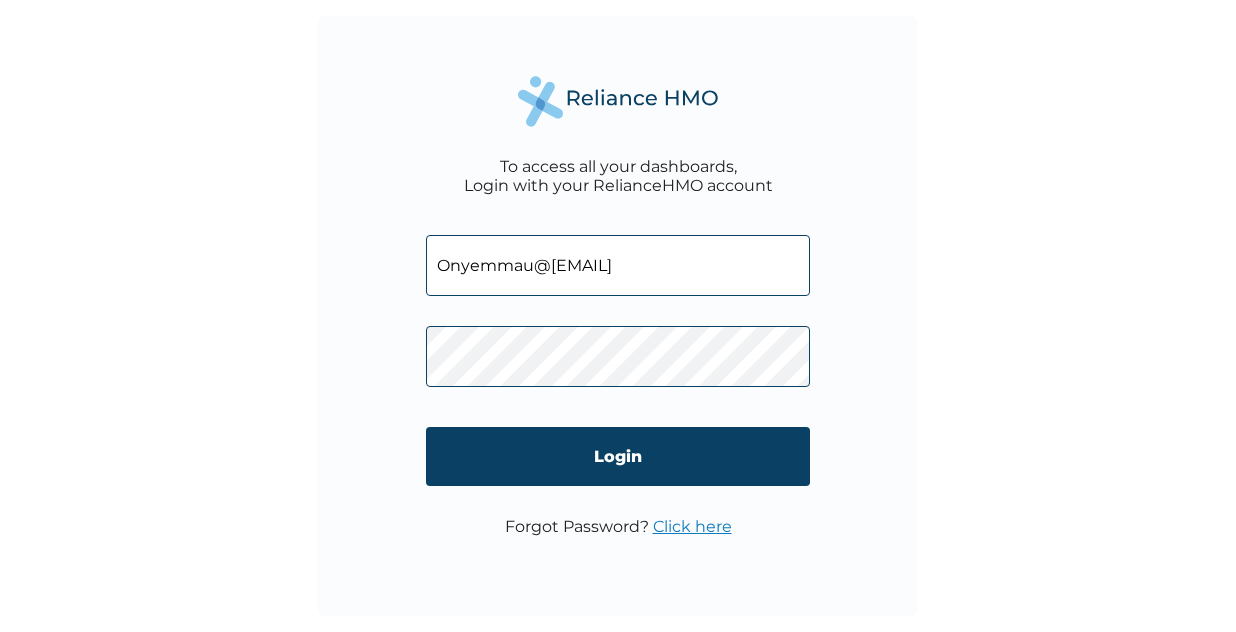 click on "To access all your dashboards, Login with your RelianceHMO account Onyemmau@[EMAIL] Login Forgot Password?   Click here" at bounding box center [618, 316] 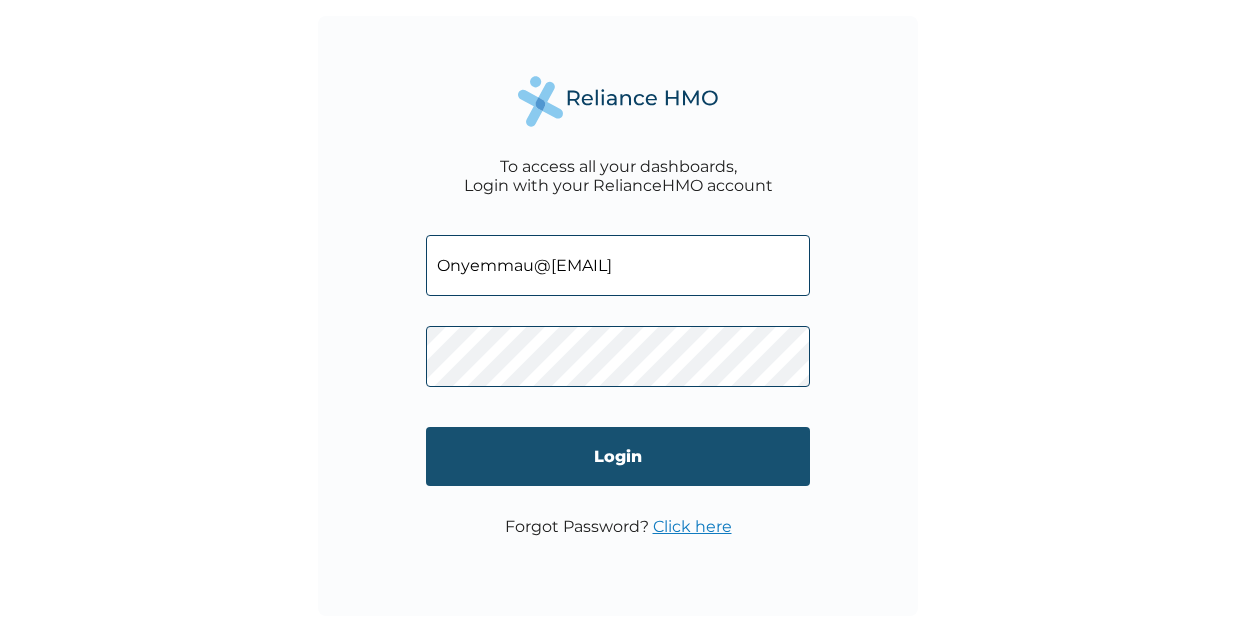 click on "Login" at bounding box center (618, 456) 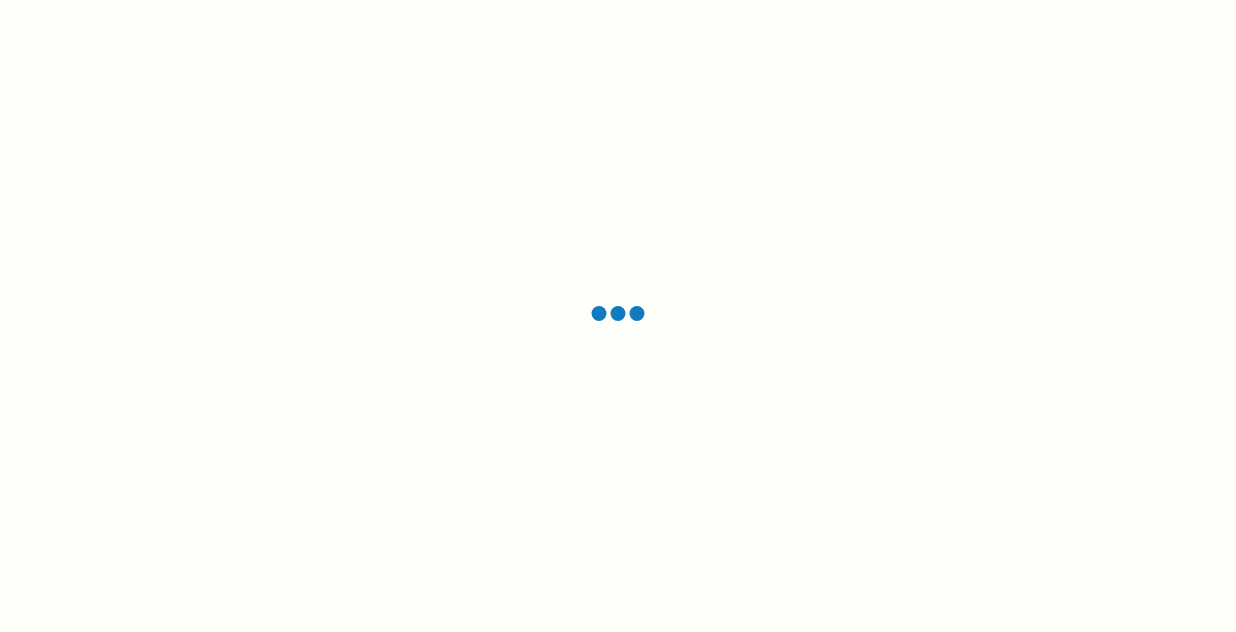 scroll, scrollTop: 0, scrollLeft: 0, axis: both 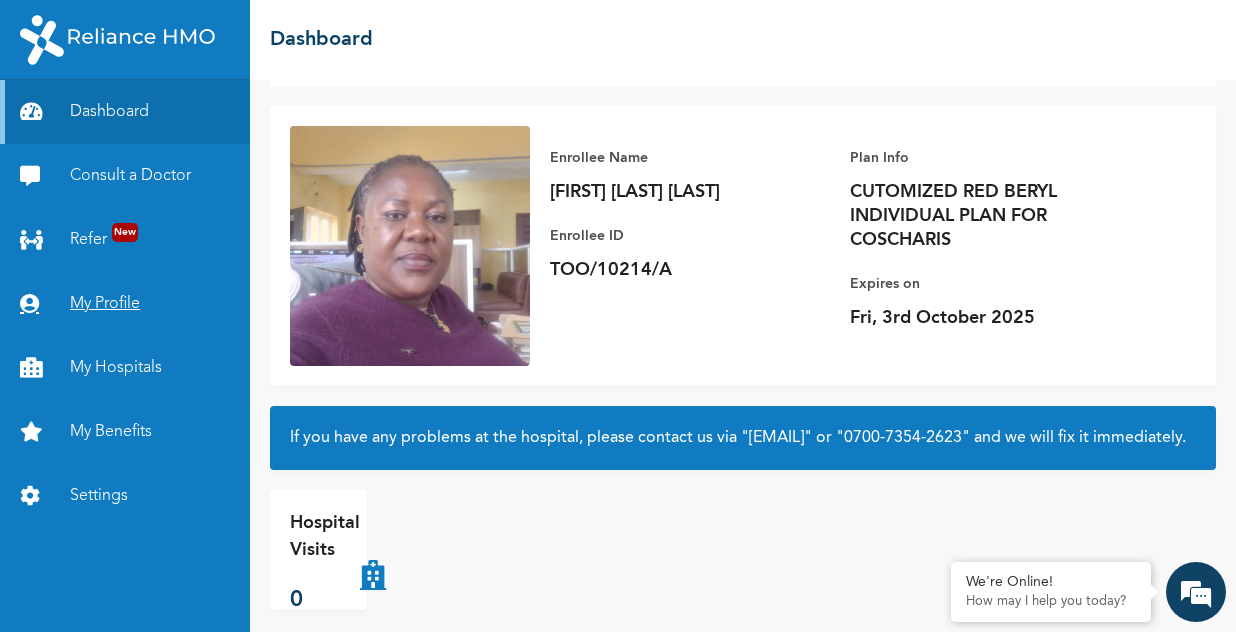 click on "My Profile" at bounding box center [125, 304] 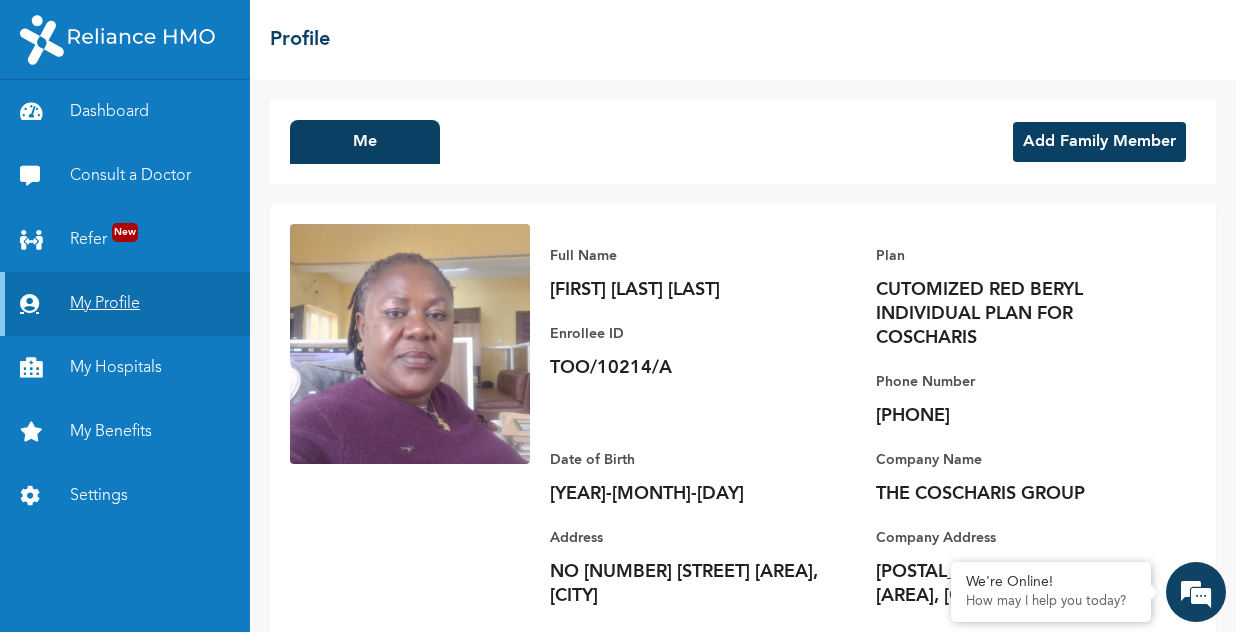 scroll, scrollTop: 0, scrollLeft: 0, axis: both 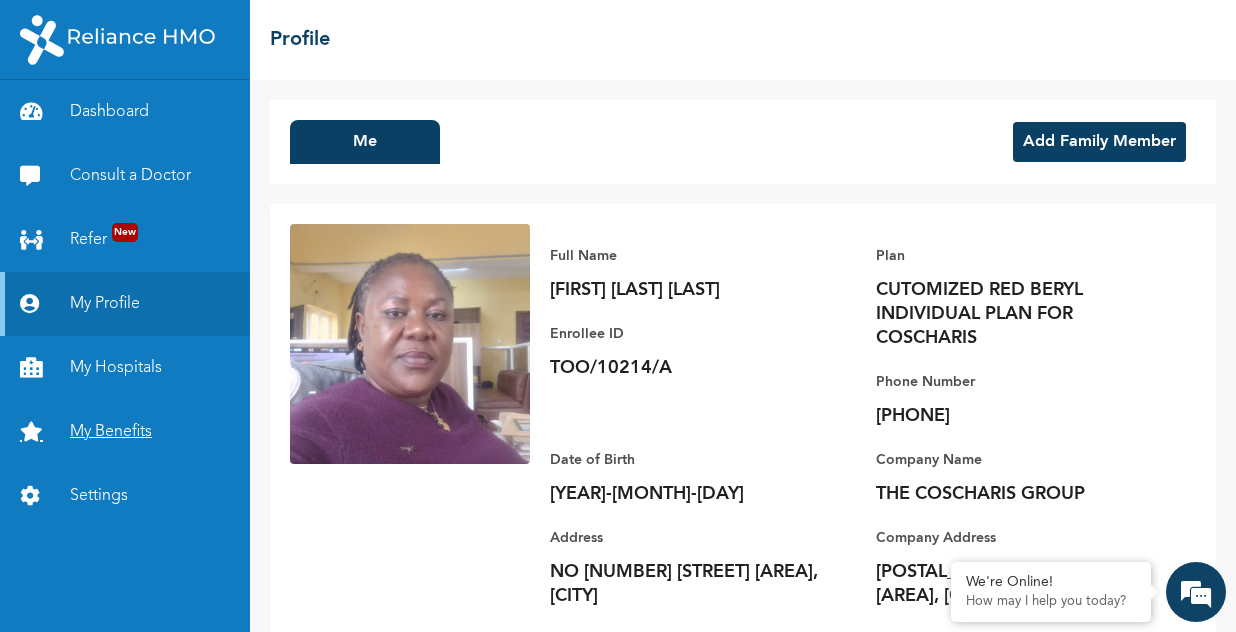 click on "My Benefits" at bounding box center [125, 432] 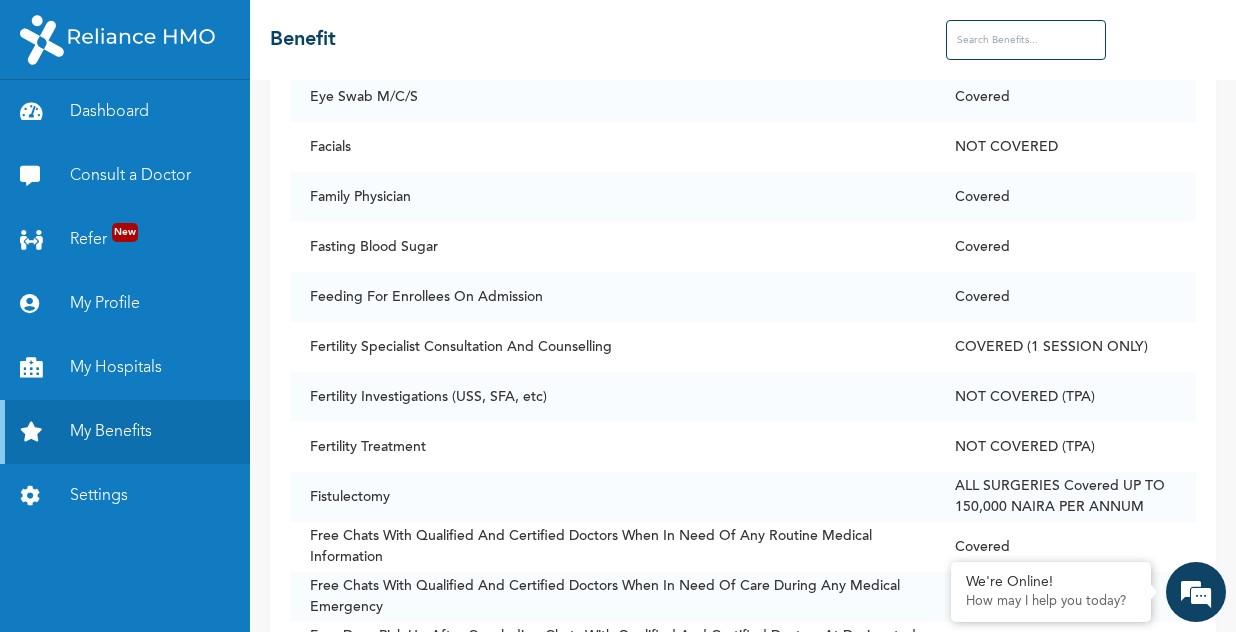 scroll, scrollTop: 4400, scrollLeft: 0, axis: vertical 